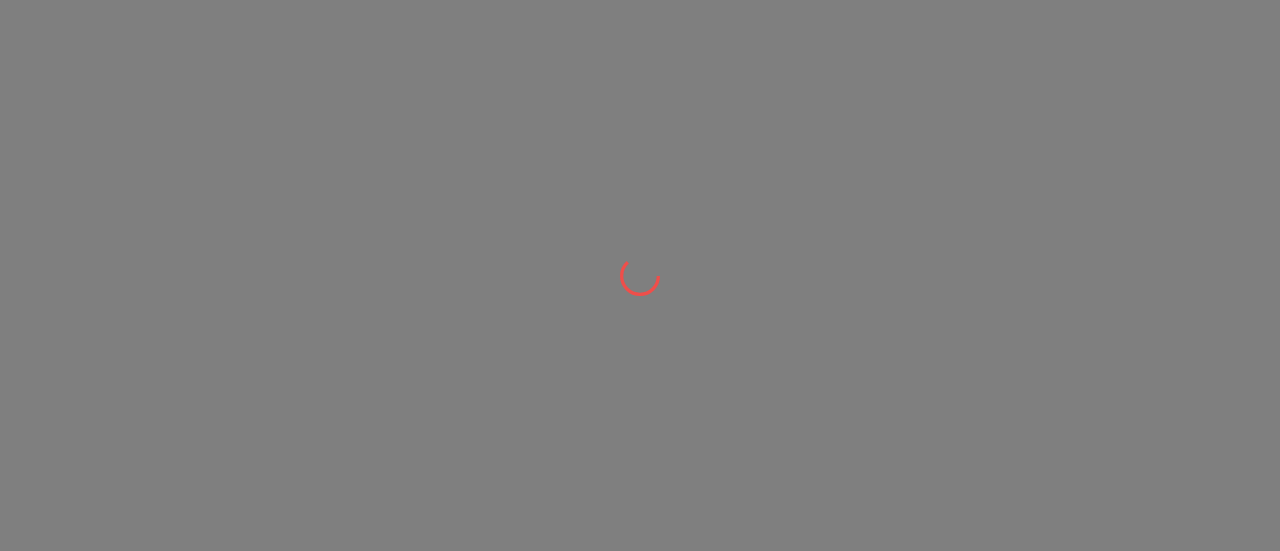 scroll, scrollTop: 0, scrollLeft: 0, axis: both 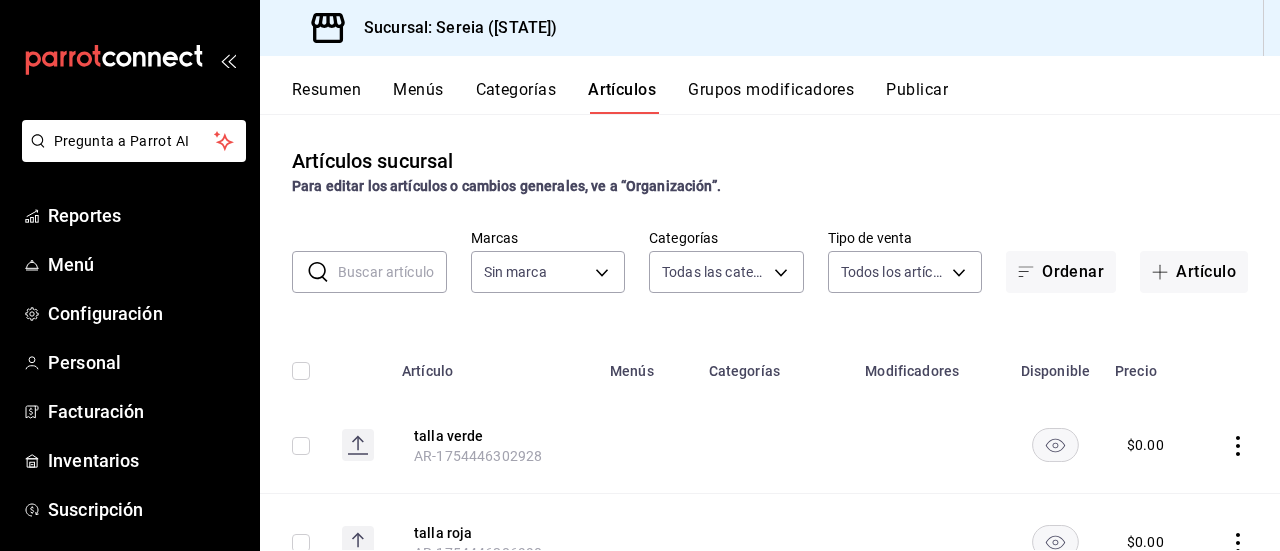 type on "a56e6f60-5064-486e-a0e6-83ef2b622883,0deac9b6-b90a-4abb-ae71-a7c4e5d61121,b774d270-5665-4c4d-9a49-e8360277c7fe,27ecf9e7-fd54-416f-bfa7-f64d53e3023f,a108b100-9348-4802-8ec7-6d67d893fdd6,798eae8c-7c6a-4984-be70-d90829bcb7ed,641e8af7-80fb-4022-9f52-68cb4d314926,58504c31-b0d4-4b1e-8bce-99335e6c0158,a945c407-d13a-43ab-9a35-bf0a69bf5281,19870abb-1f24-46e9-a0cd-c1cce6c0f394,5c2c2814-e561-4e85-816f-49cba6446653,bbf21f76-c51f-4784-b778-d41383a56794,d487cd2e-4f1b-47e3-a382-70eeddcb83bd,84d72f1c-f9e6-4678-9fc9-72332a20a42b,c6b5df88-6734-4057-b751-f459c05702aa,151bf4a9-cba9-4ac1-bc53-7176c82ff8aa,231c68a5-c995-4f28-a1aa-9aef8e03ed2e,777f646b-9310-4cff-ae99-aad933f87b34" 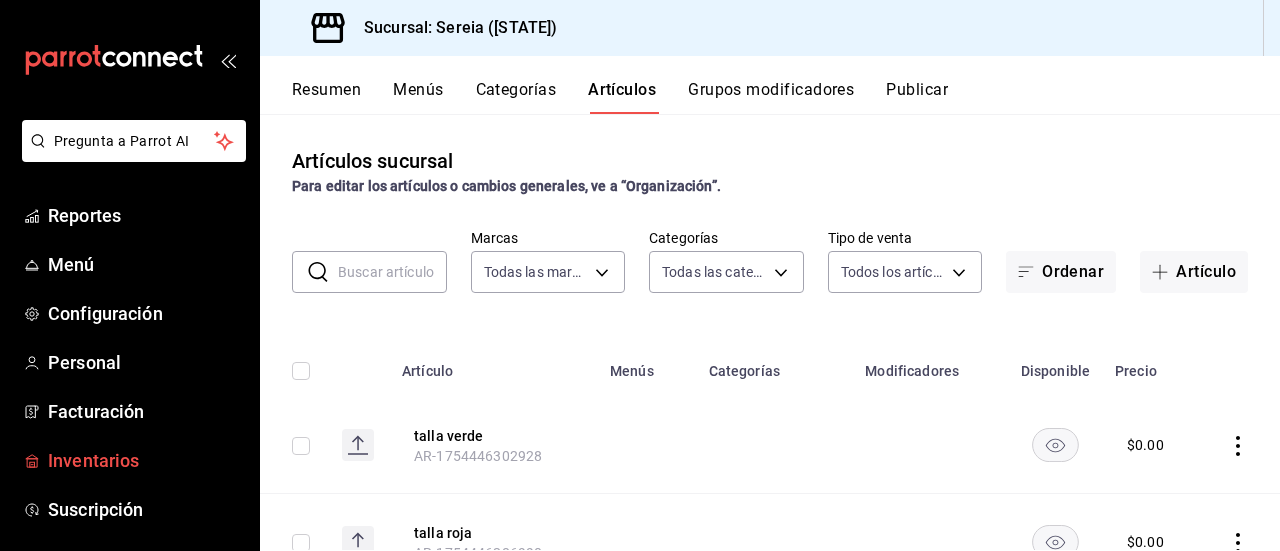 click on "Inventarios" at bounding box center (145, 460) 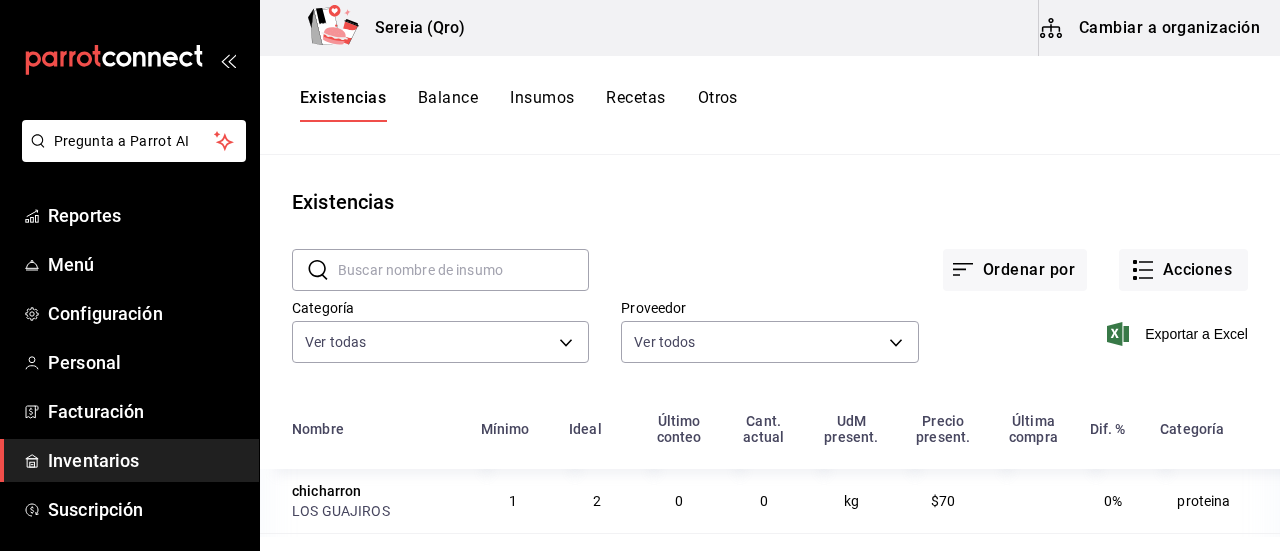 click on "Cambiar a organización" at bounding box center [1151, 28] 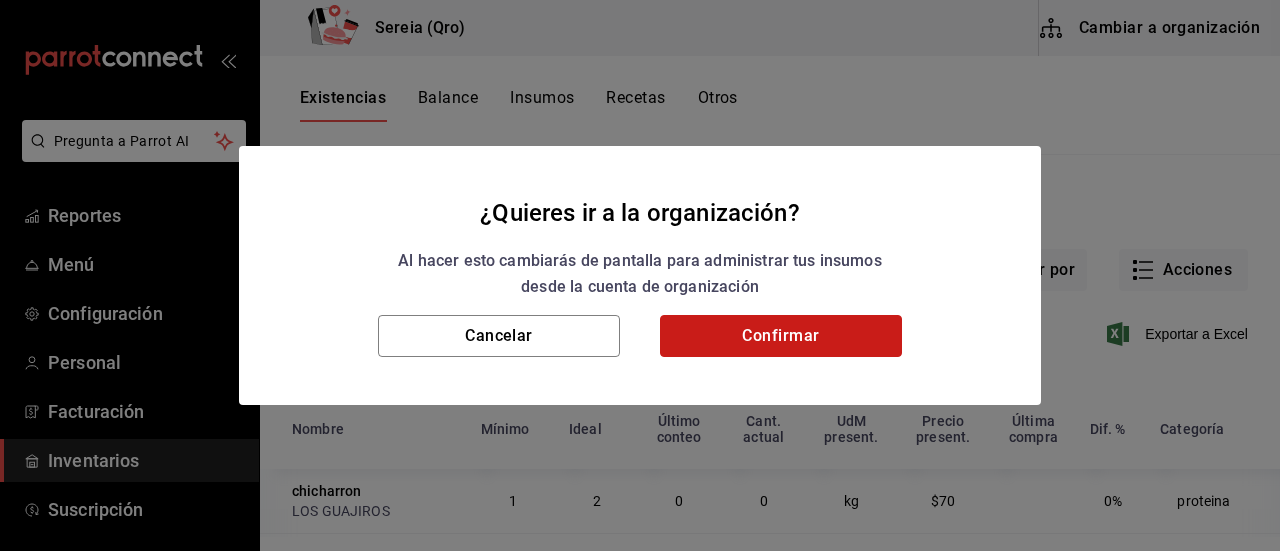 click on "Confirmar" at bounding box center (781, 336) 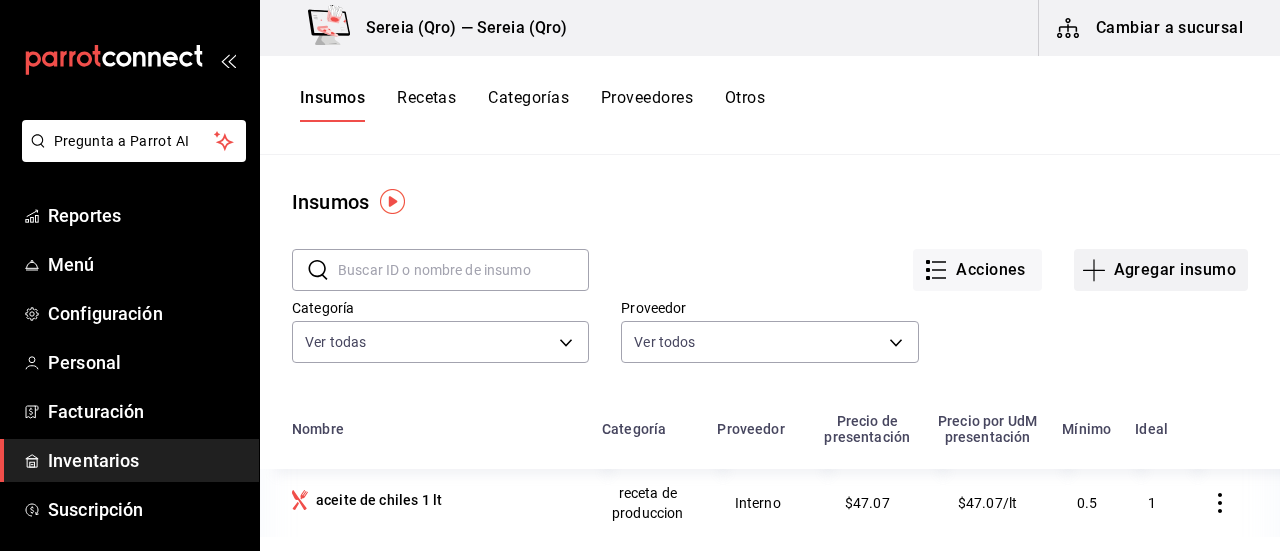 click on "Agregar insumo" at bounding box center (1161, 270) 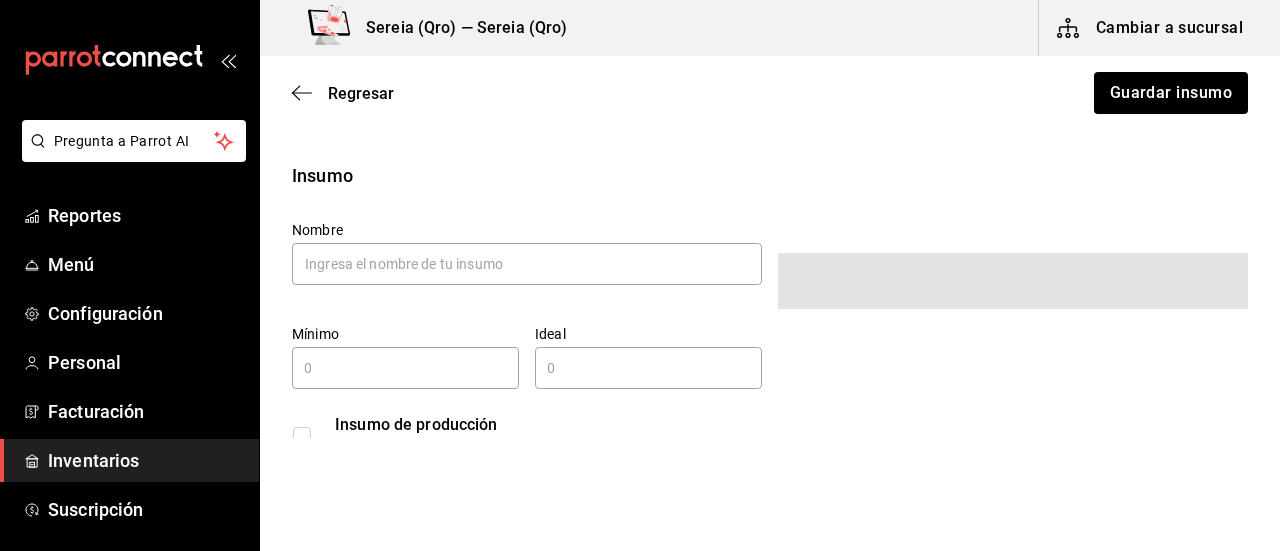 type on "$0.00" 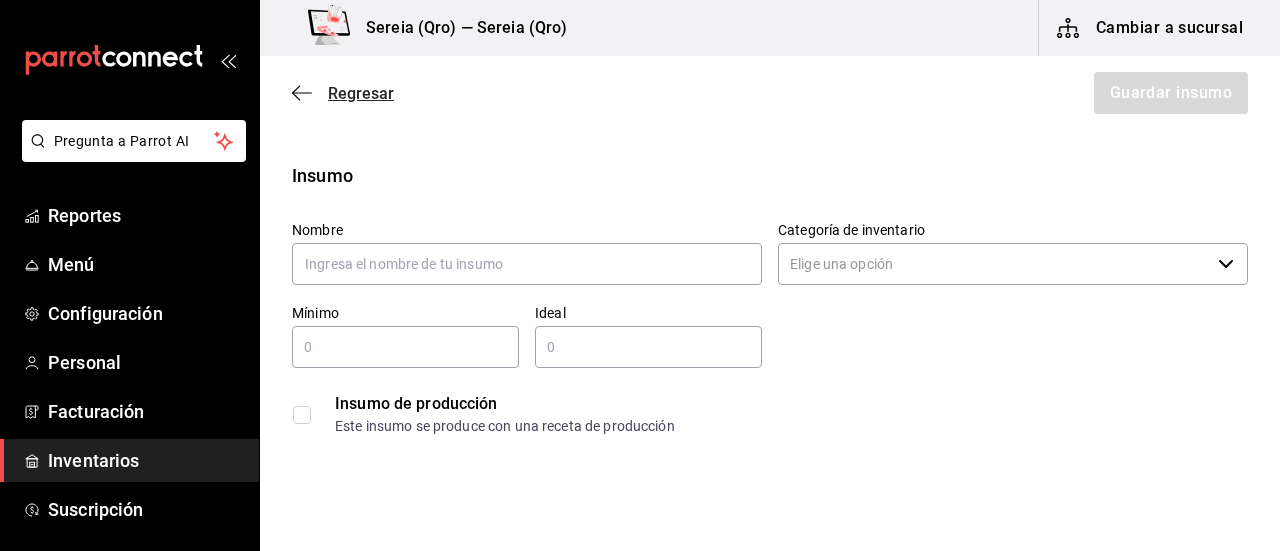 click 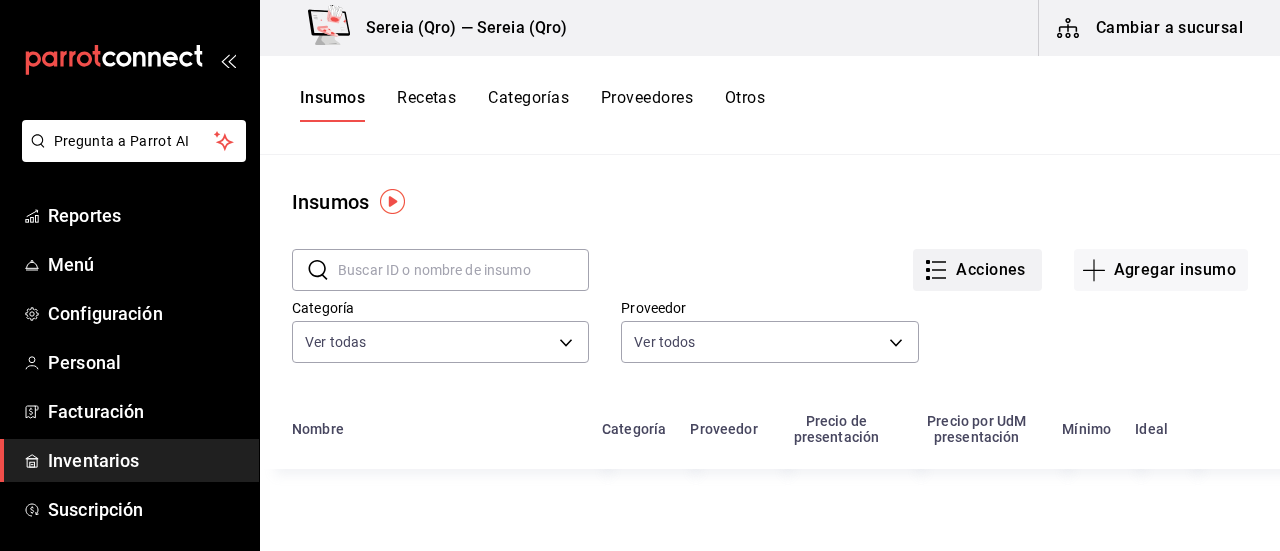 click on "Acciones" at bounding box center [977, 270] 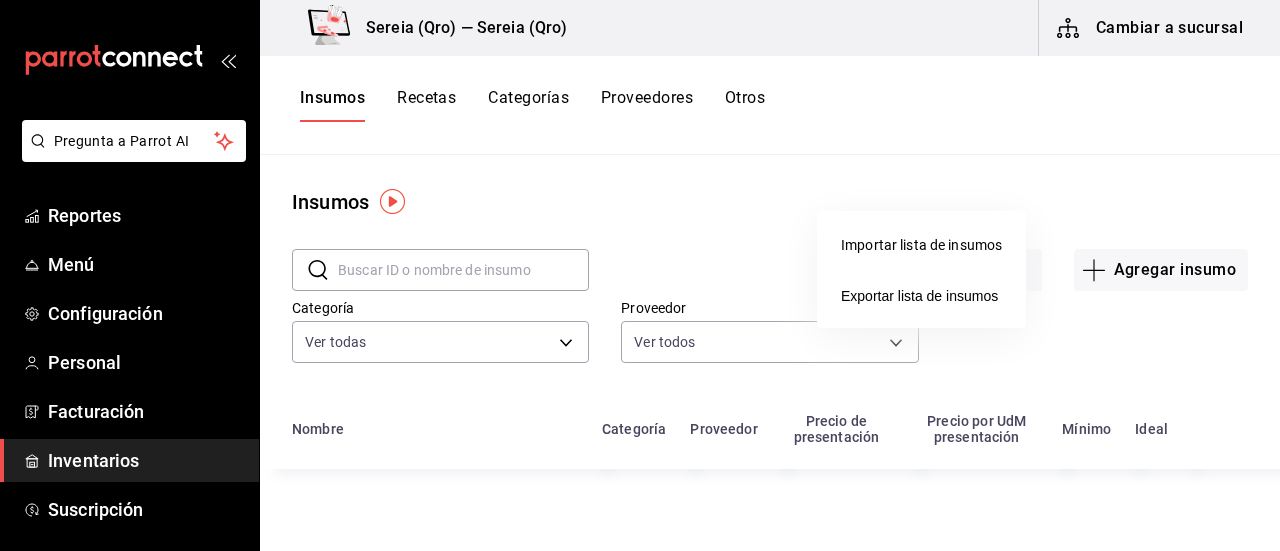 click on "Importar lista de insumos" at bounding box center [921, 245] 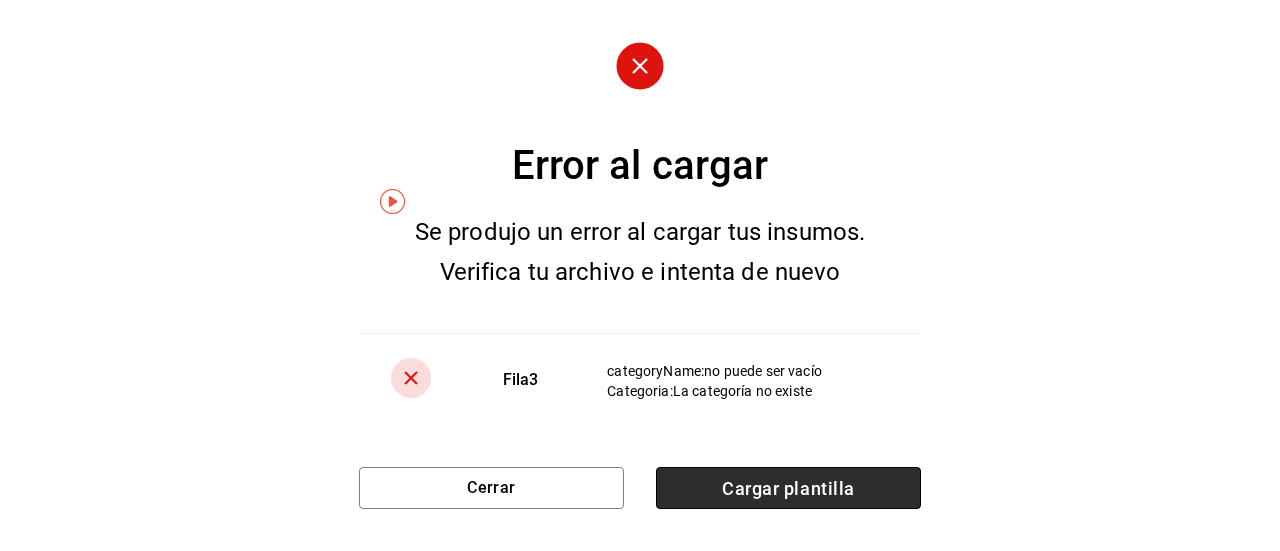 click on "Cargar plantilla" at bounding box center [788, 488] 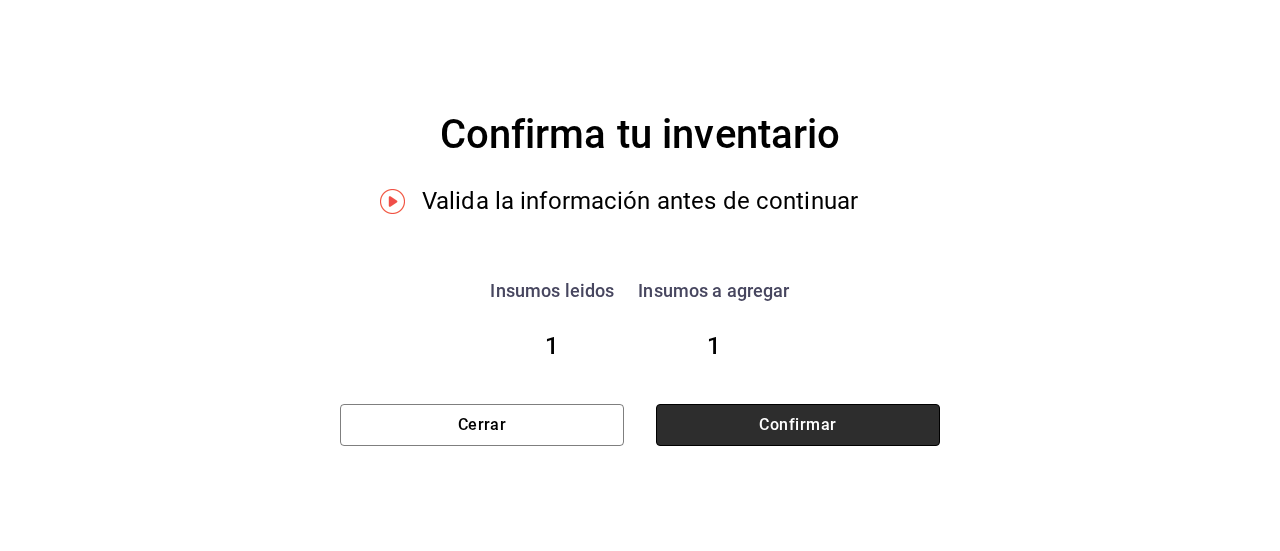click on "Confirmar" at bounding box center (798, 425) 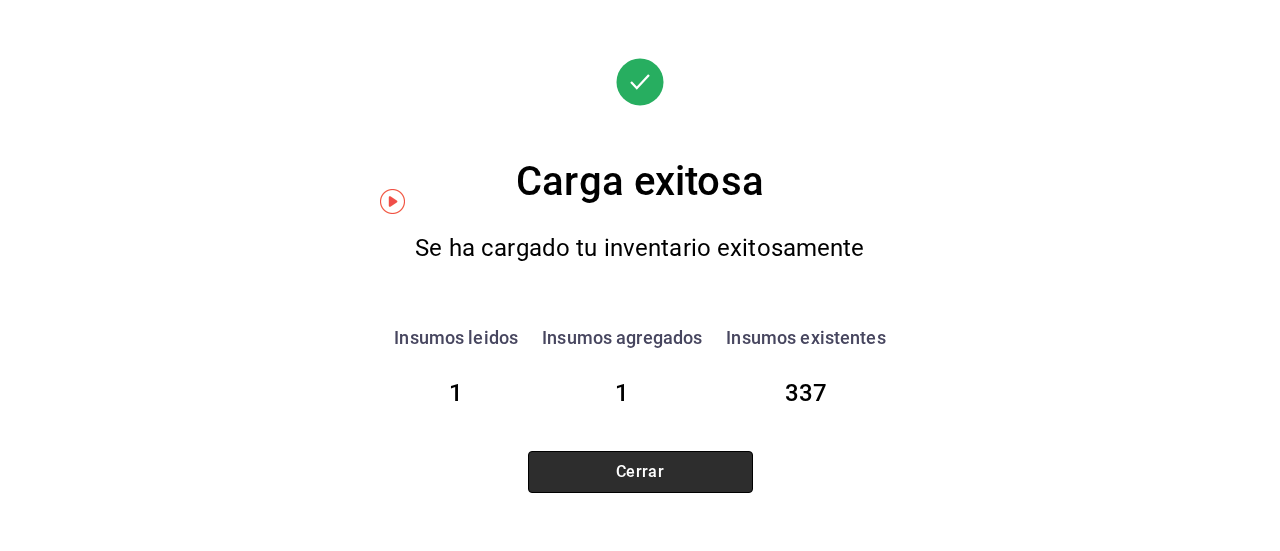 click on "Cerrar" at bounding box center (640, 472) 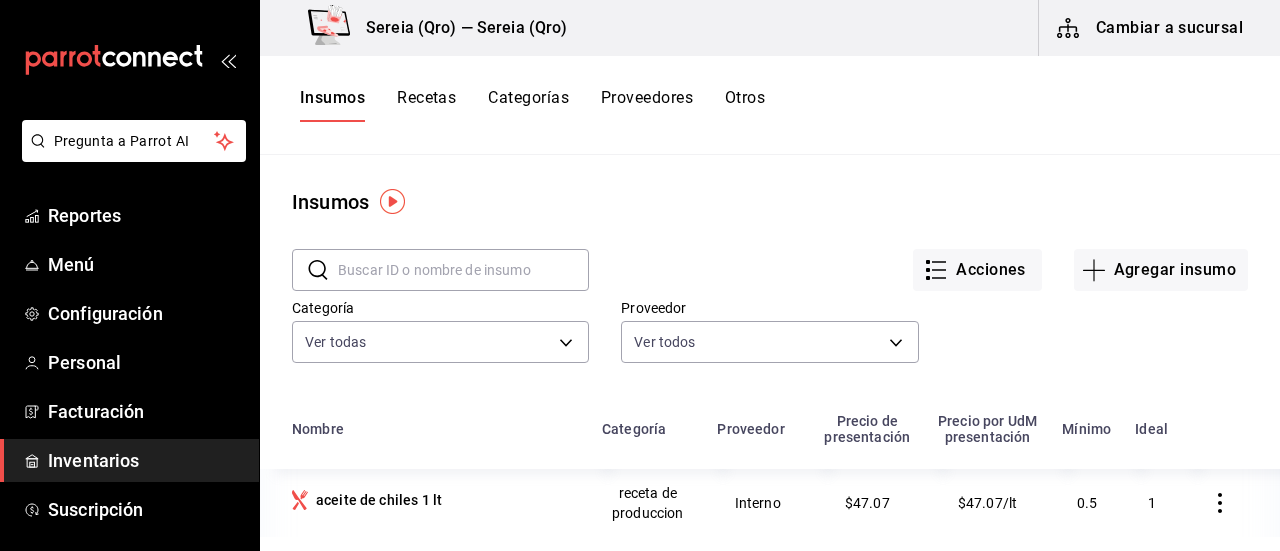 click on "Cambiar a sucursal" at bounding box center [1151, 28] 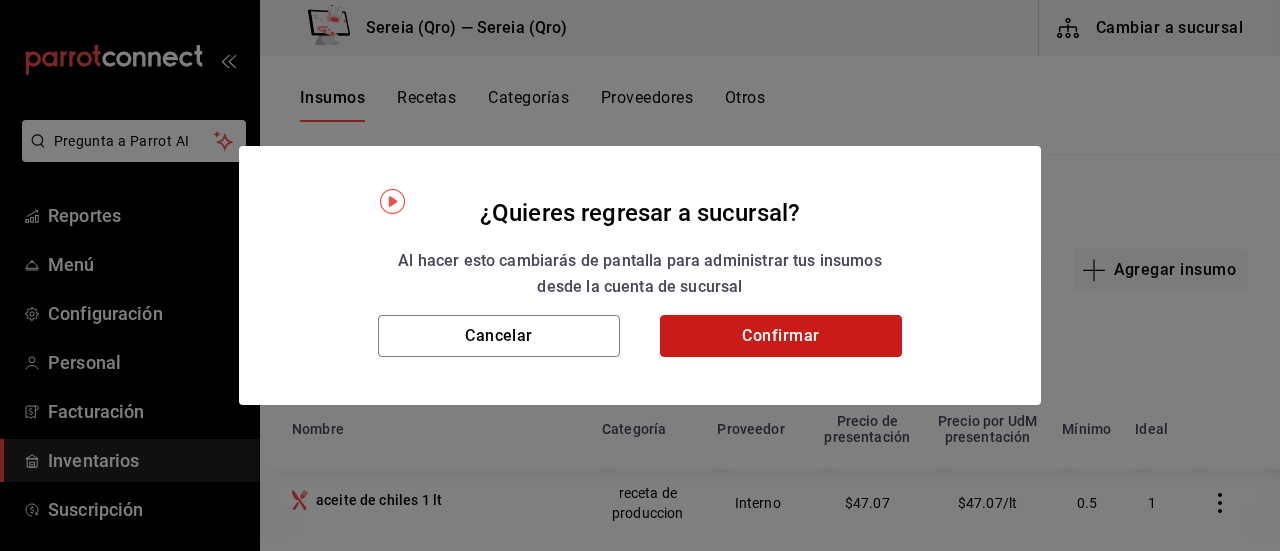 click on "Confirmar" at bounding box center [781, 336] 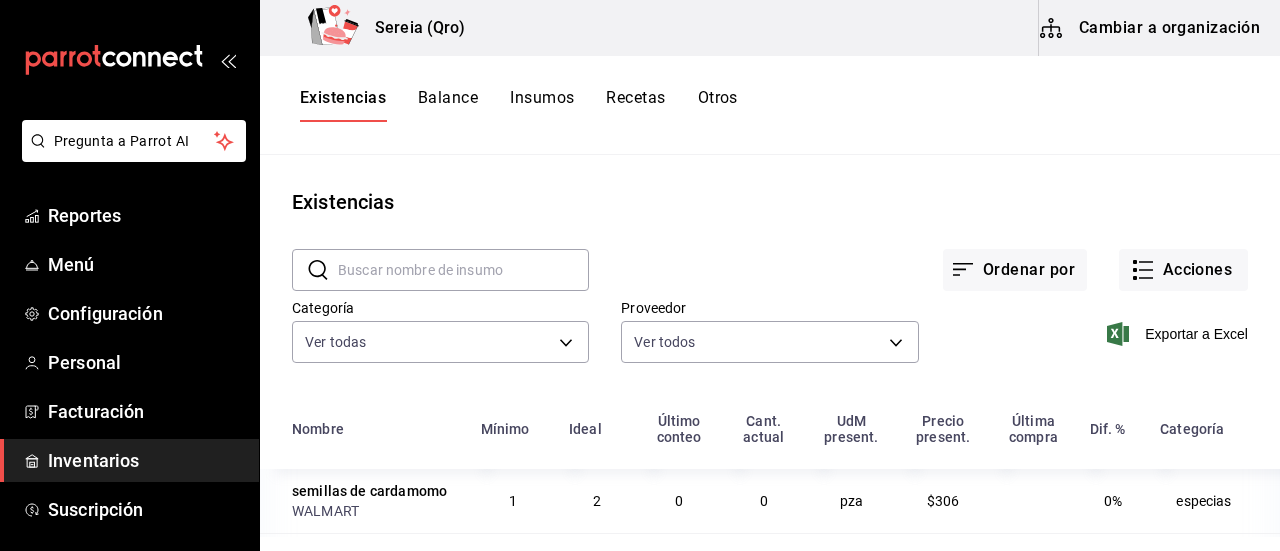 click on "Cambiar a organización" at bounding box center (1151, 28) 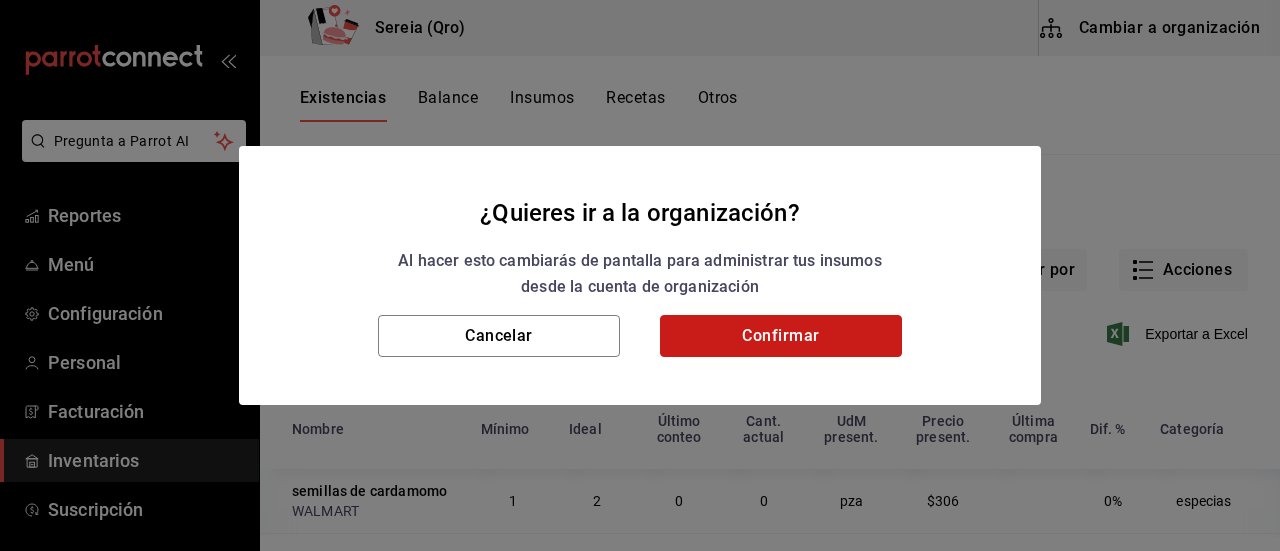 click on "Confirmar" at bounding box center [781, 336] 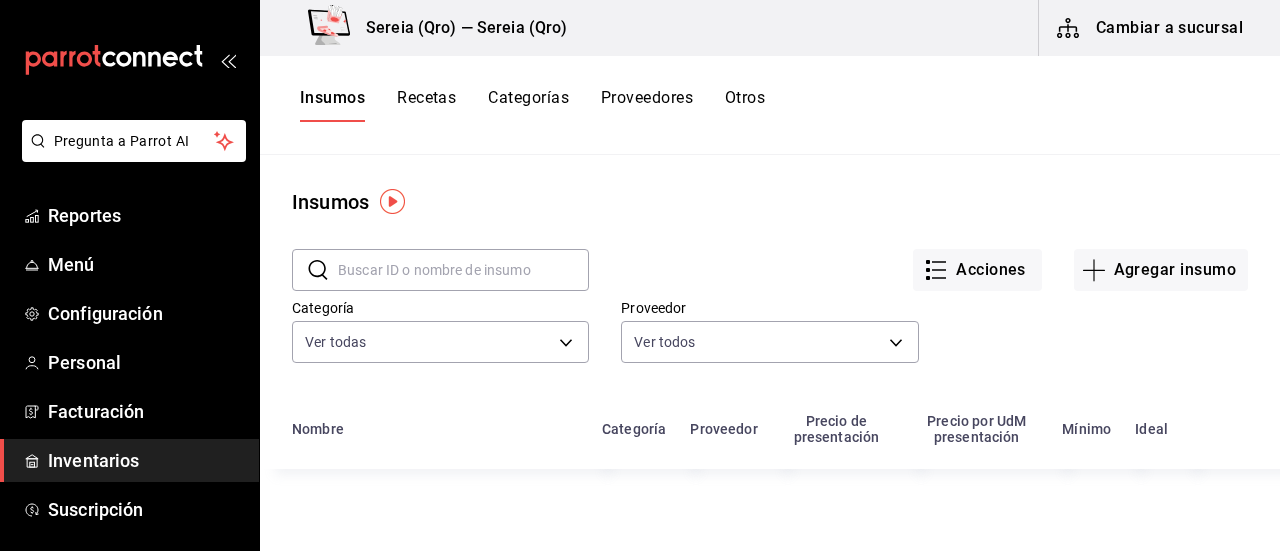 click on "Recetas" at bounding box center [426, 105] 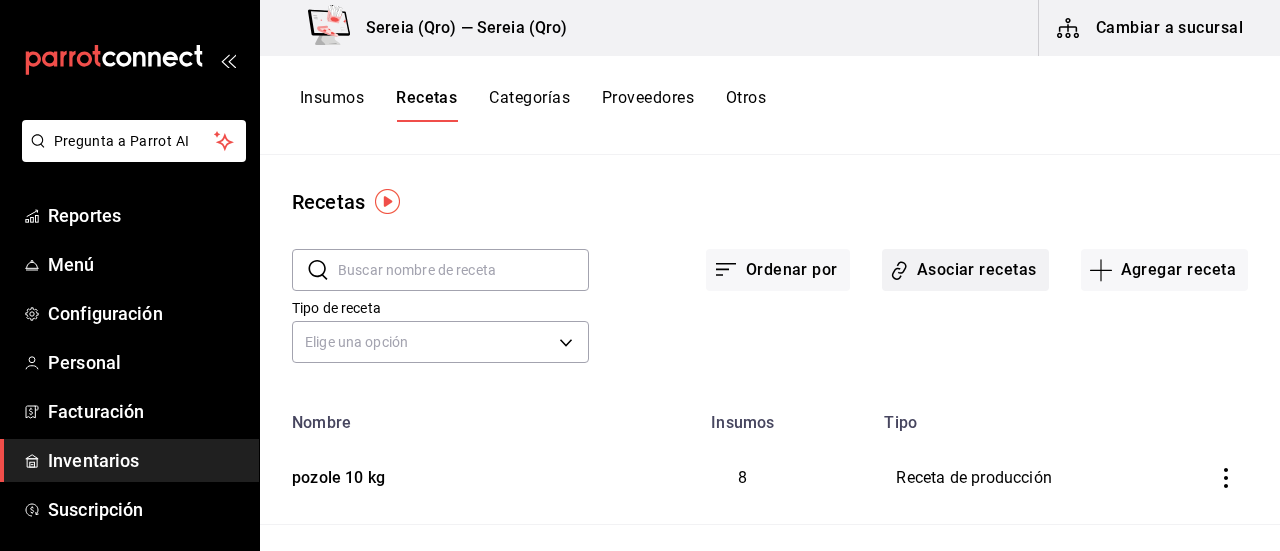 click on "Asociar recetas" at bounding box center [965, 270] 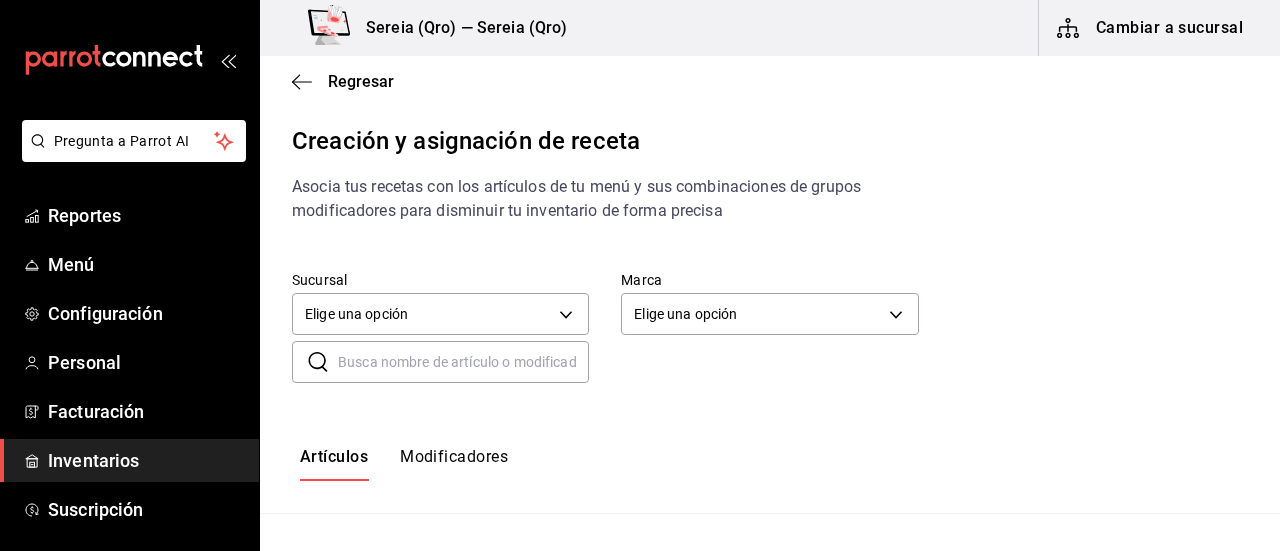 click at bounding box center (463, 362) 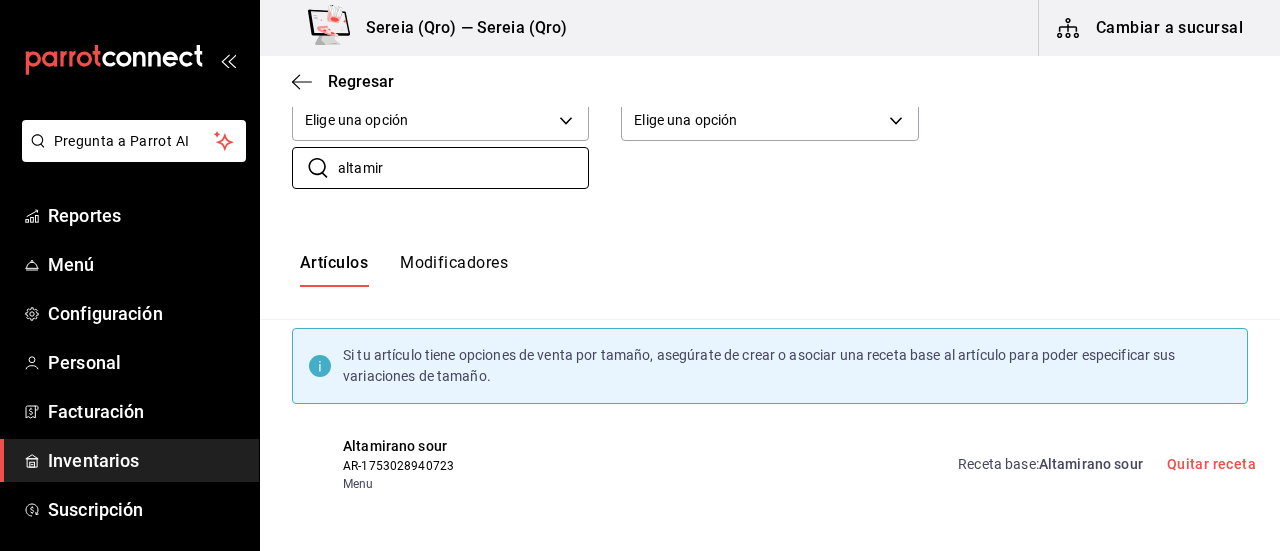 scroll, scrollTop: 194, scrollLeft: 0, axis: vertical 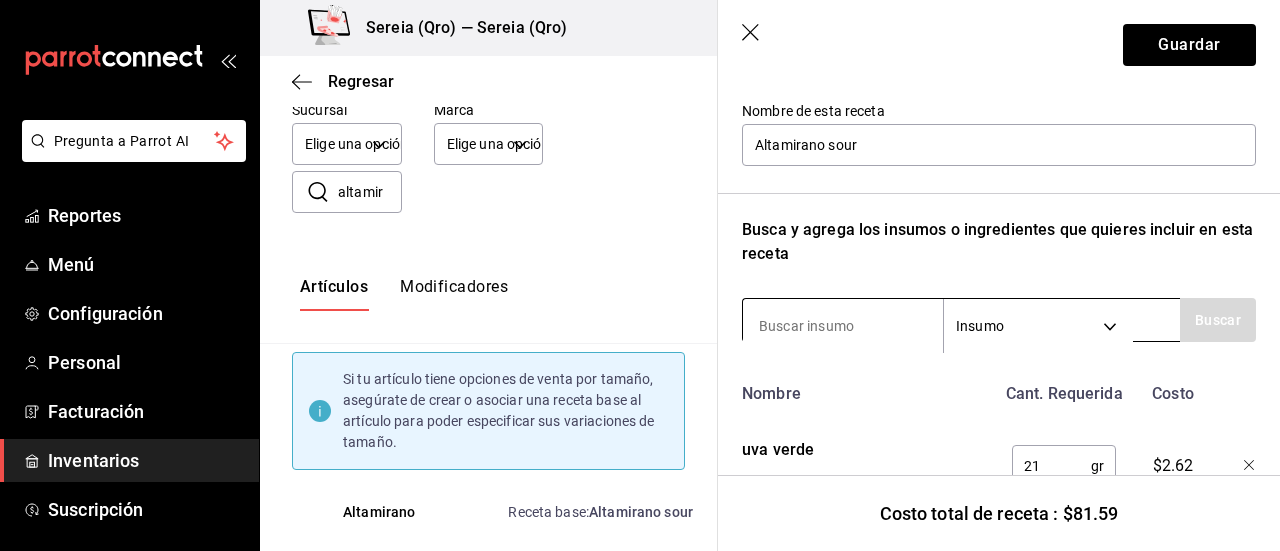 click at bounding box center [843, 326] 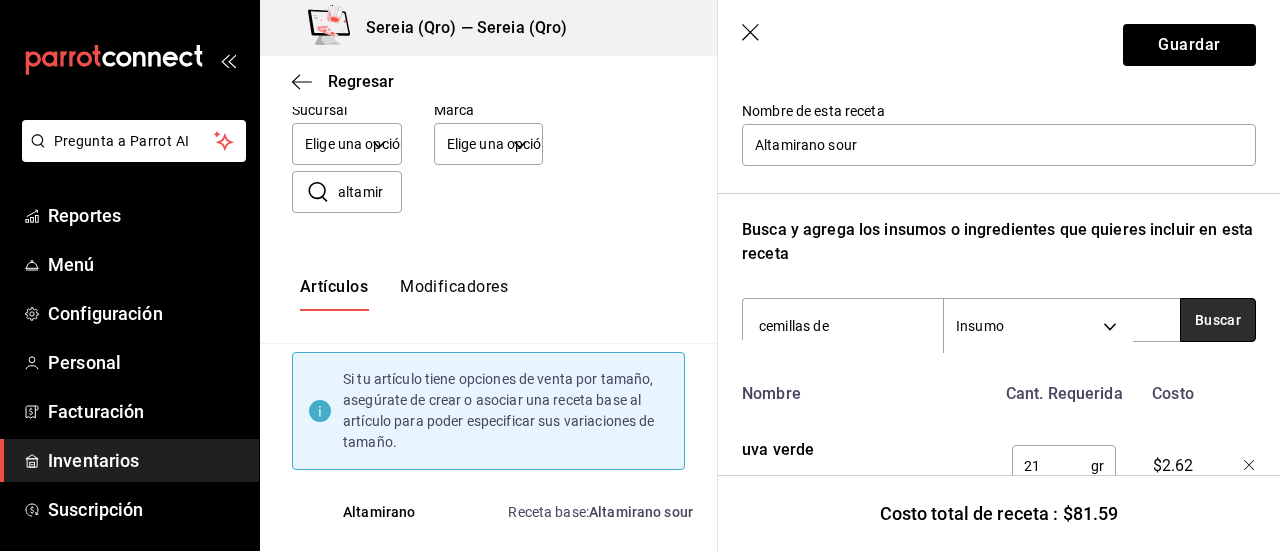 click on "Buscar" at bounding box center [1218, 320] 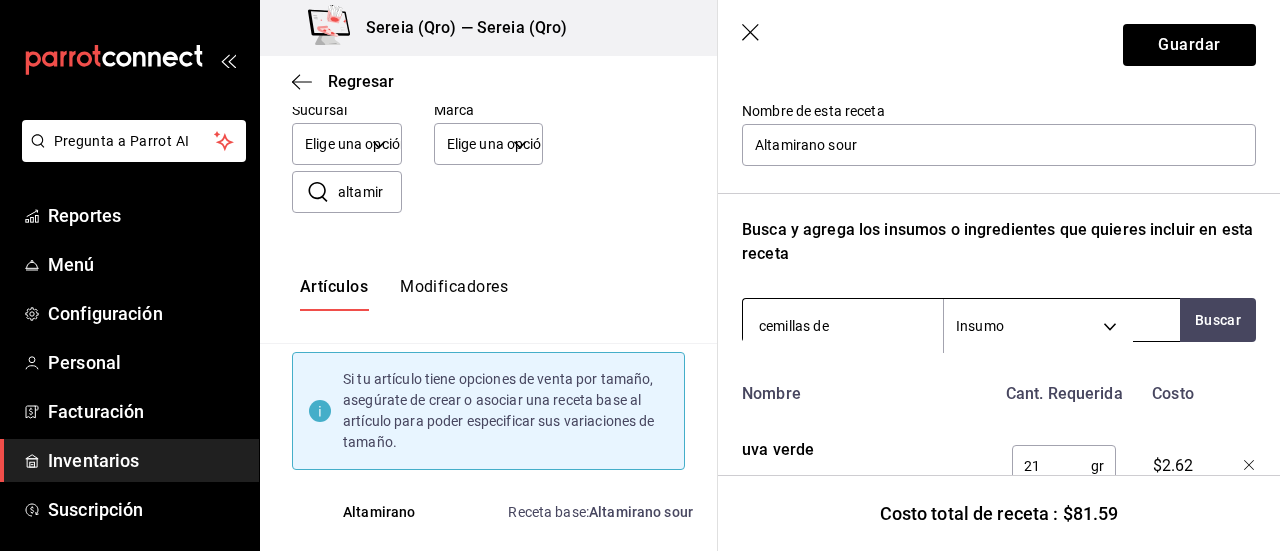 click on "cemillas de" at bounding box center [843, 326] 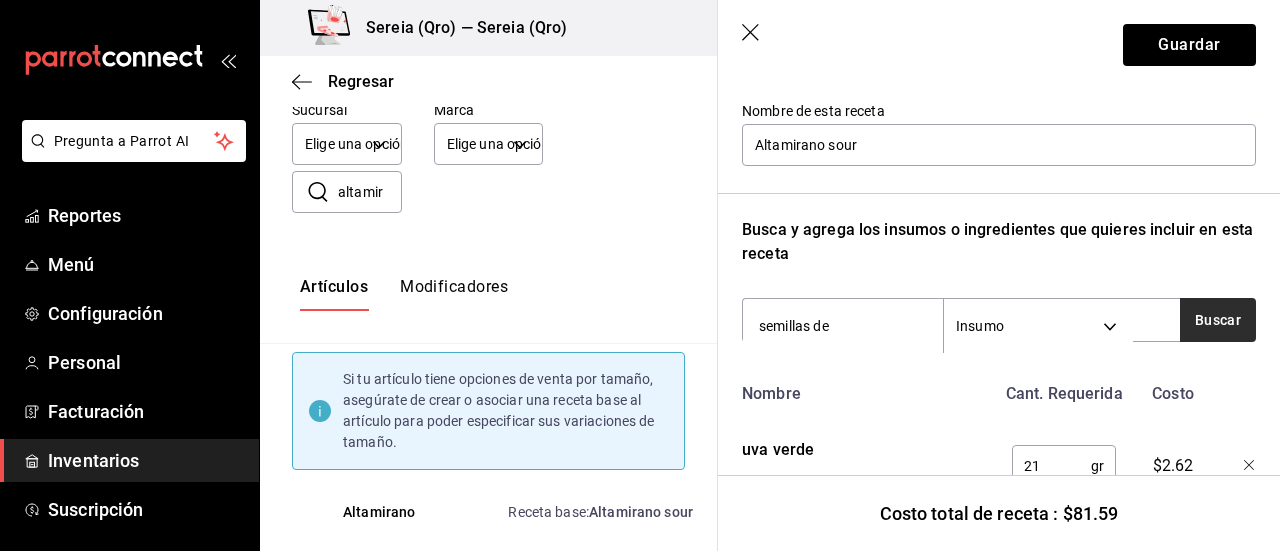 type on "semillas de" 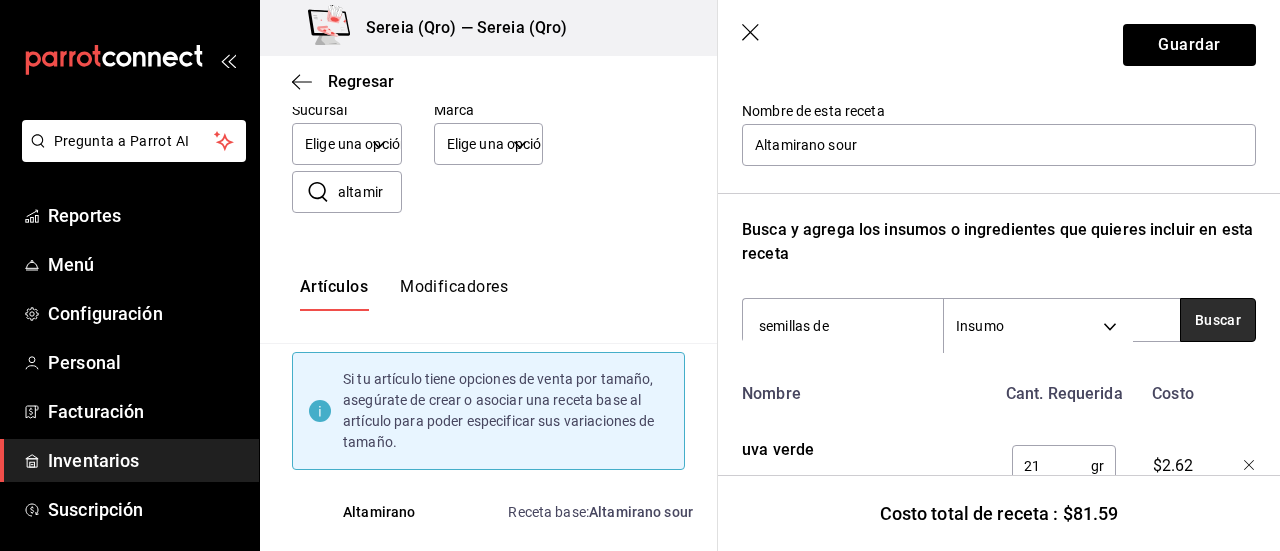 click on "Buscar" at bounding box center (1218, 320) 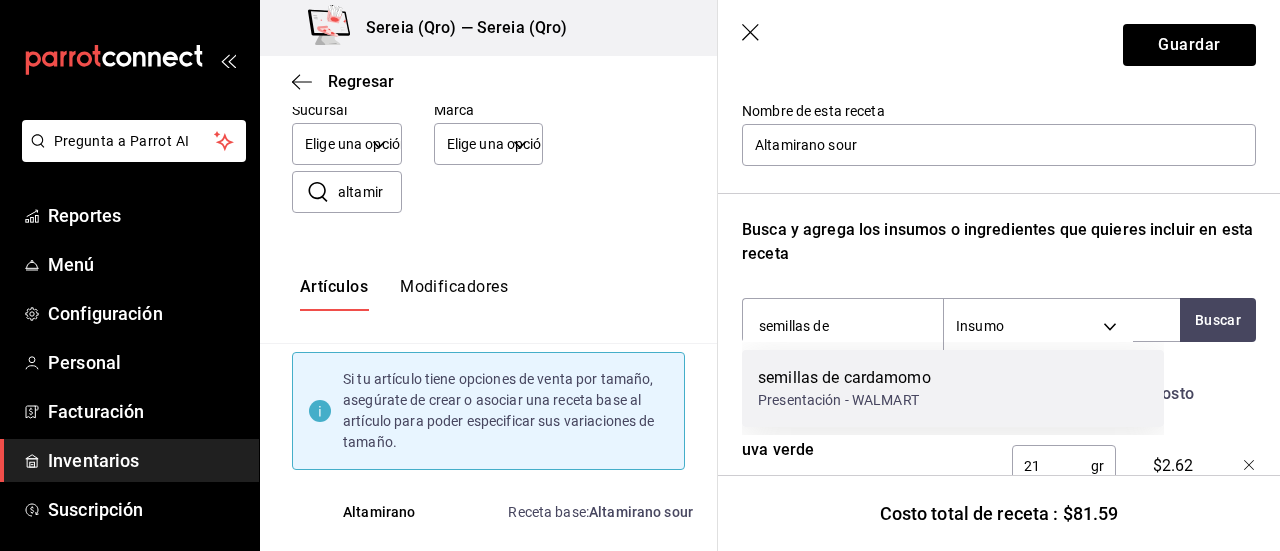 click on "semillas de cardamomo" at bounding box center (844, 378) 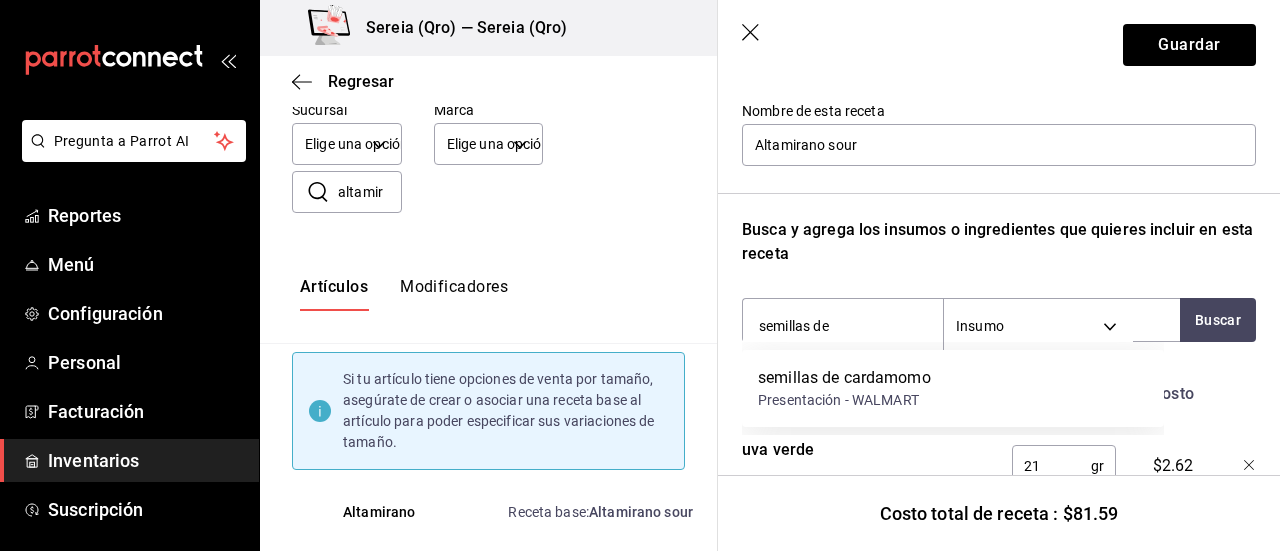 type 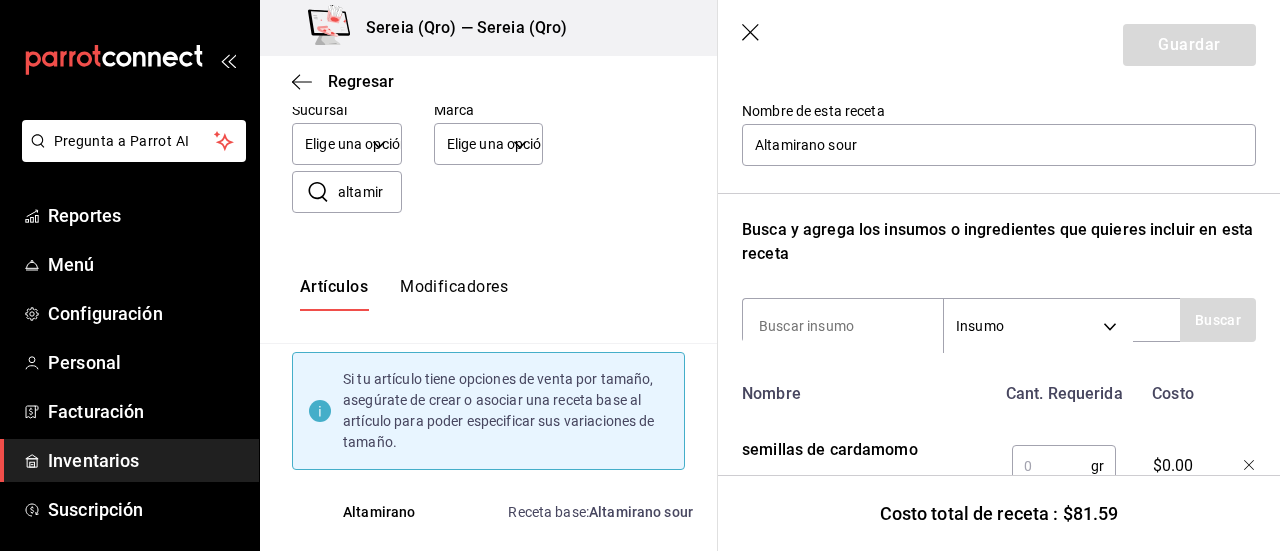scroll, scrollTop: 300, scrollLeft: 0, axis: vertical 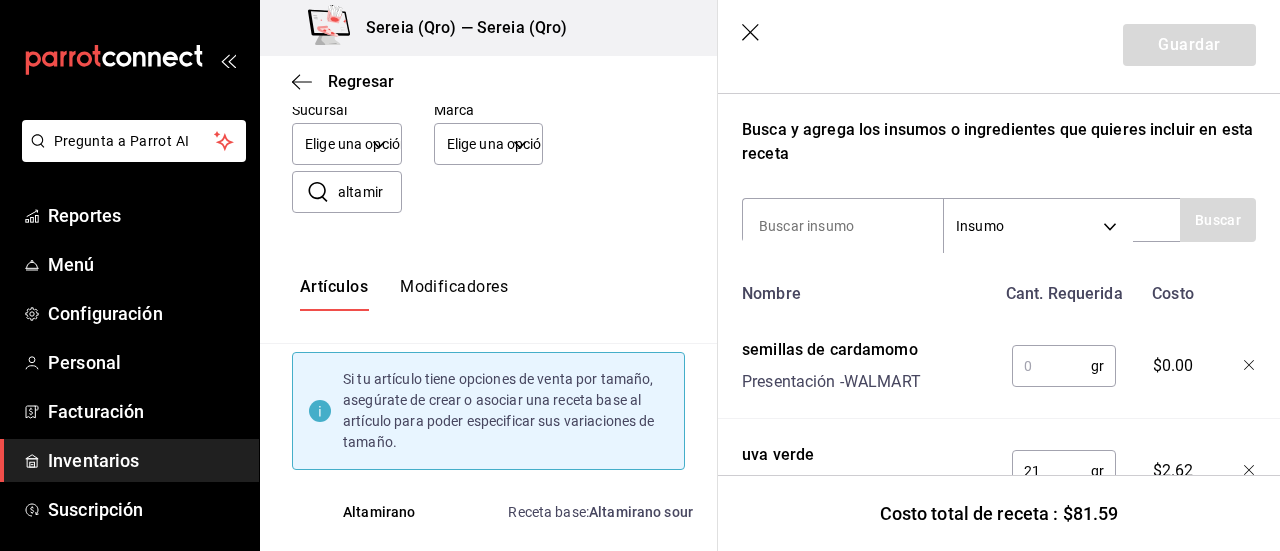 click at bounding box center [1051, 366] 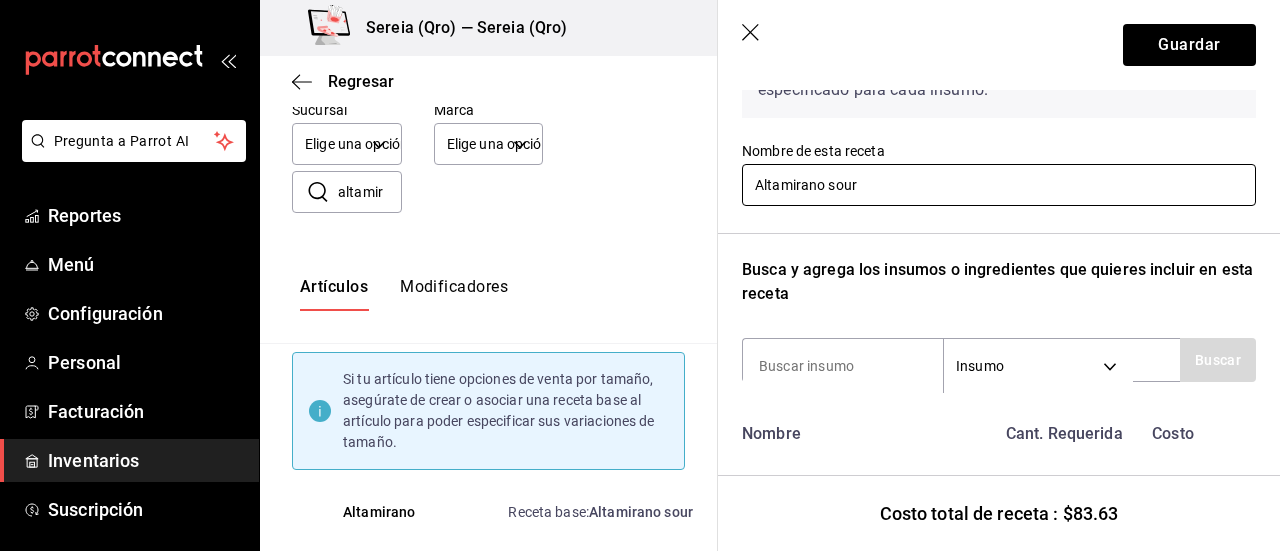 scroll, scrollTop: 100, scrollLeft: 0, axis: vertical 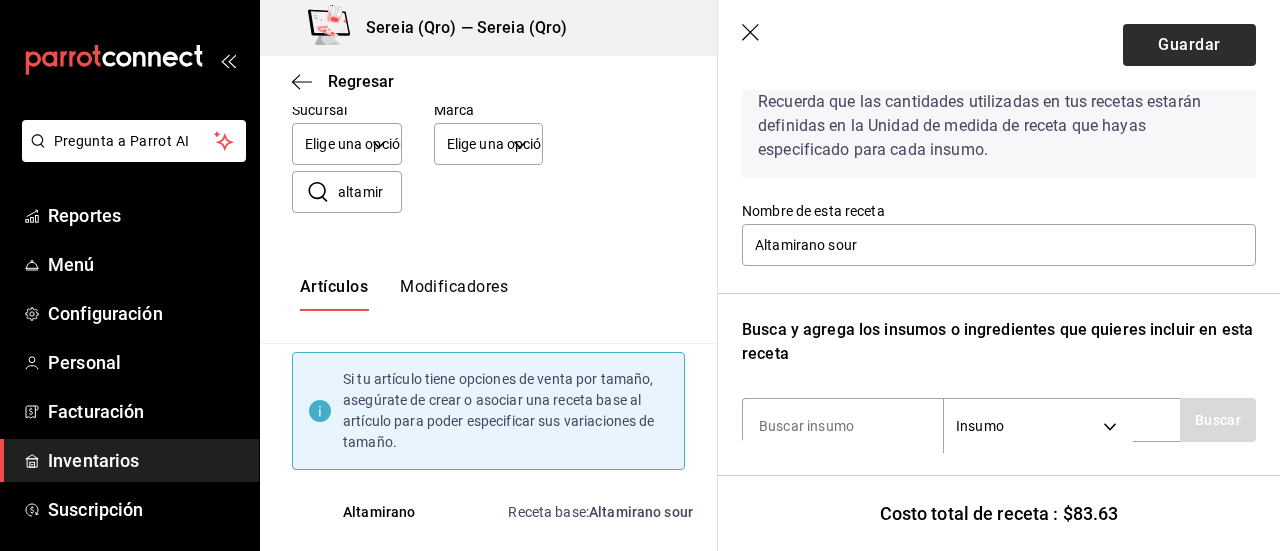 type on "1" 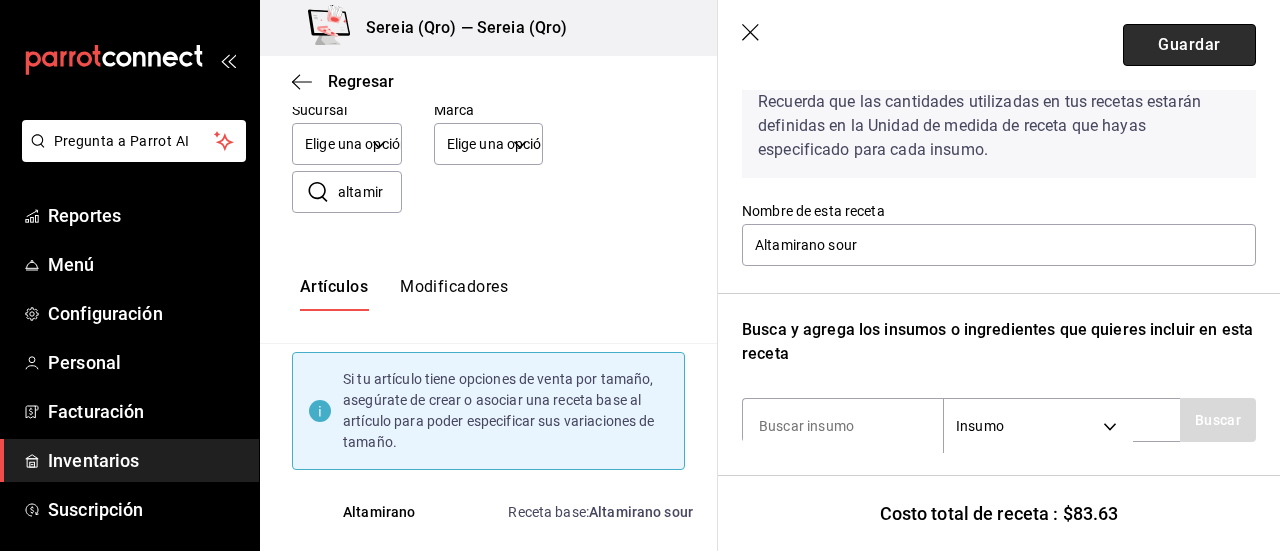 click on "Guardar" at bounding box center (1189, 45) 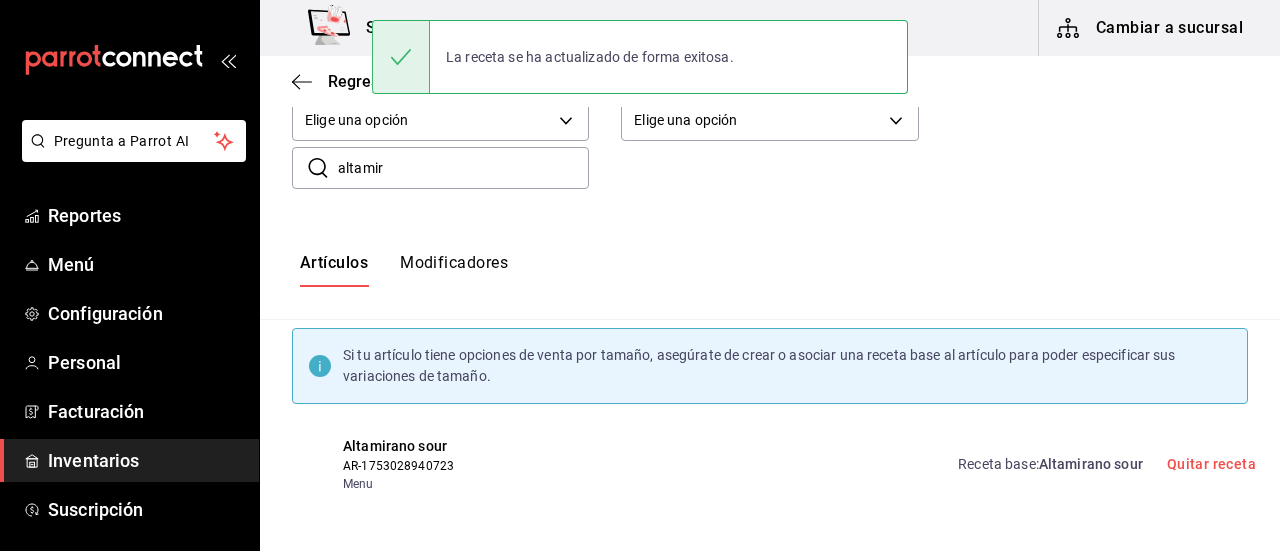 scroll, scrollTop: 8, scrollLeft: 0, axis: vertical 